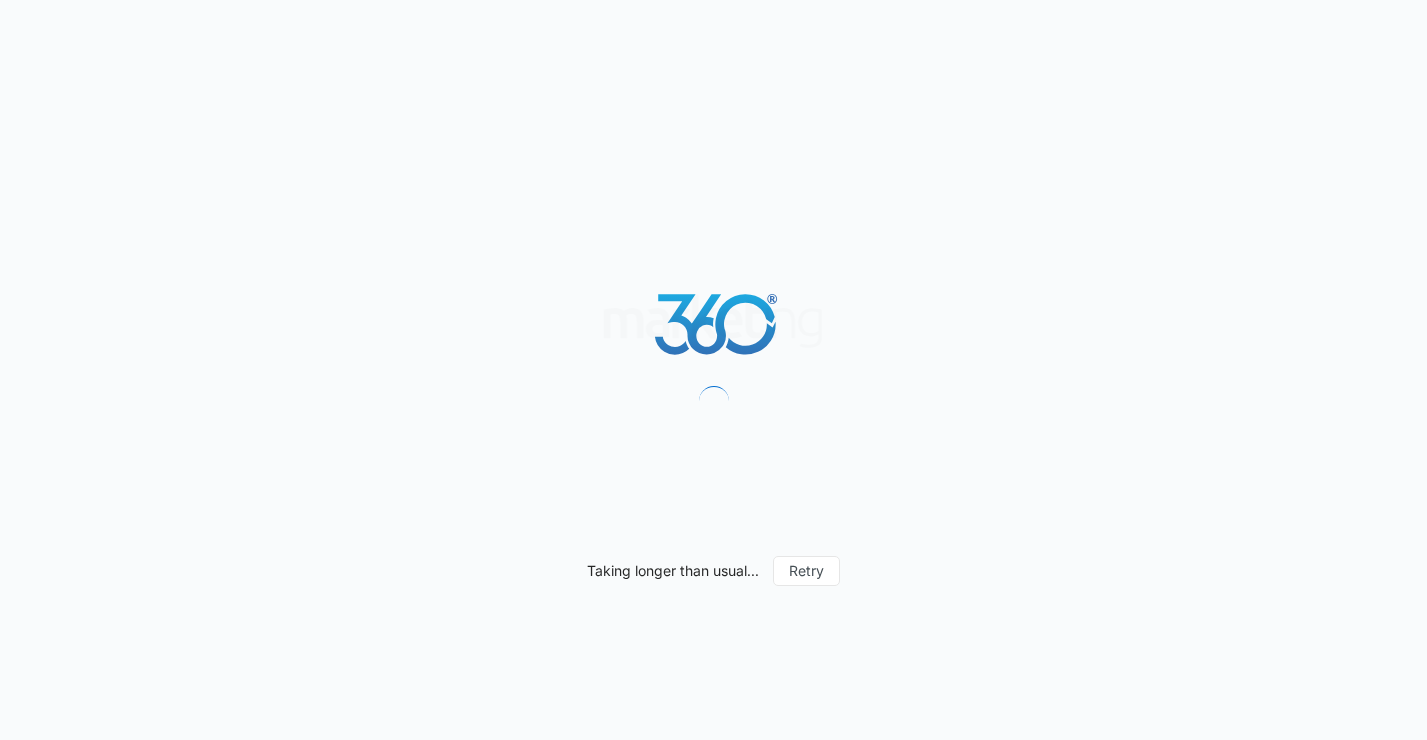 scroll, scrollTop: 0, scrollLeft: 0, axis: both 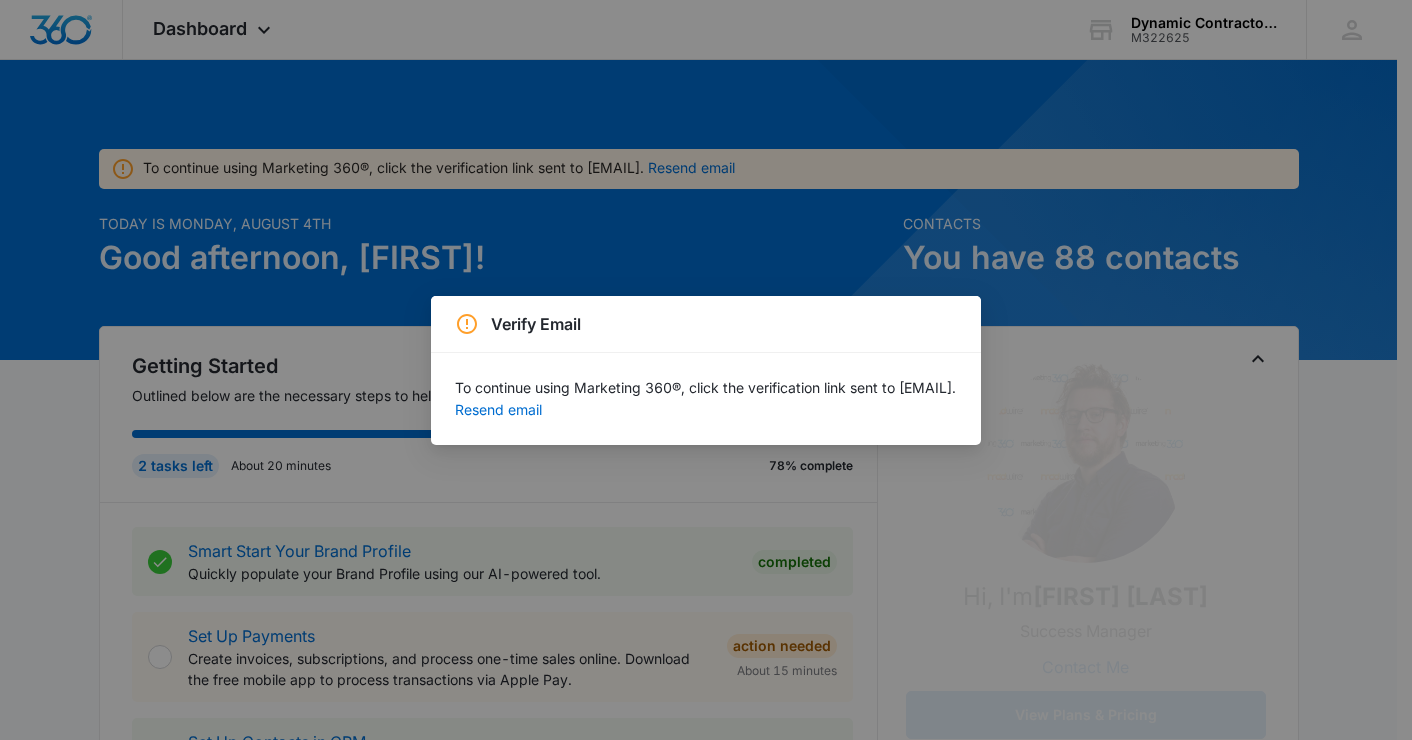 click on "Verify Email To continue using Marketing 360®, click the verification link sent to jeremy@lionheartconstructors.com.   Resend email" at bounding box center [706, 370] 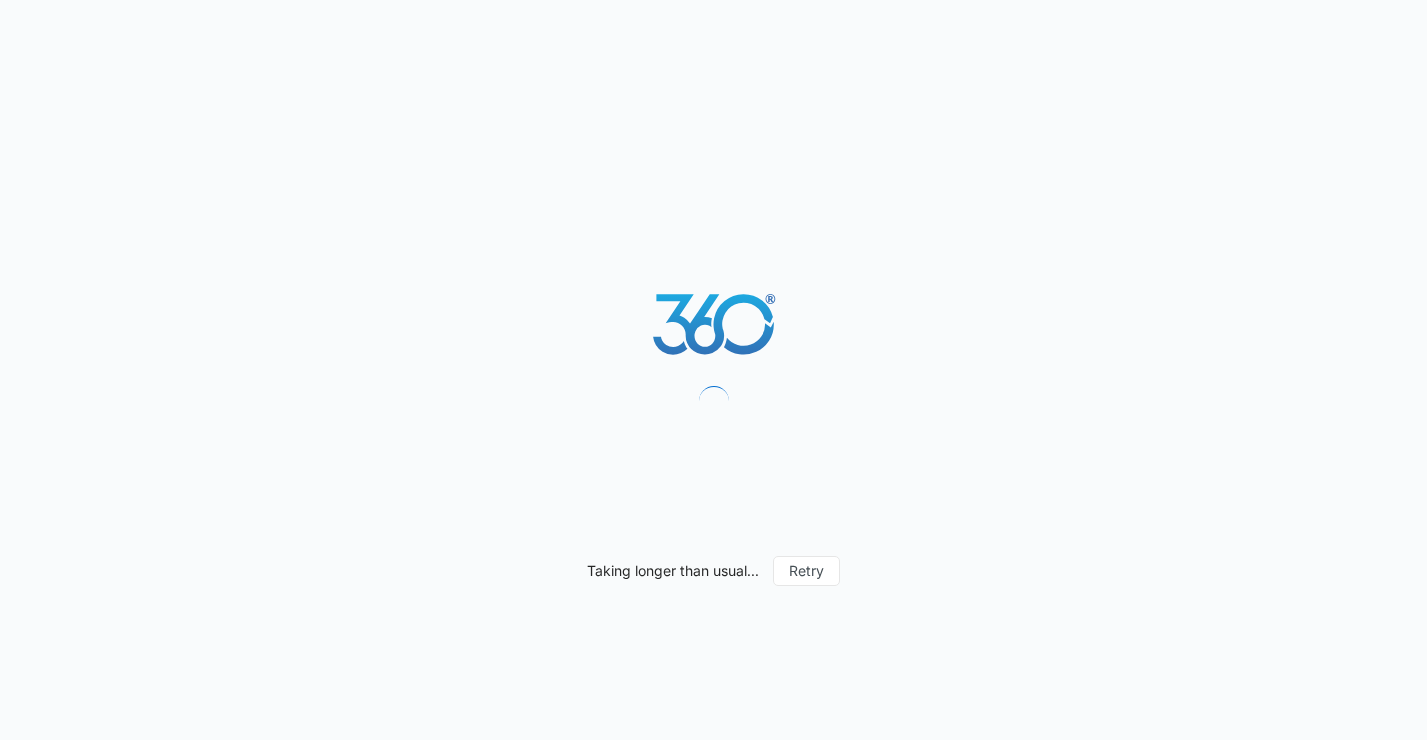 scroll, scrollTop: 0, scrollLeft: 0, axis: both 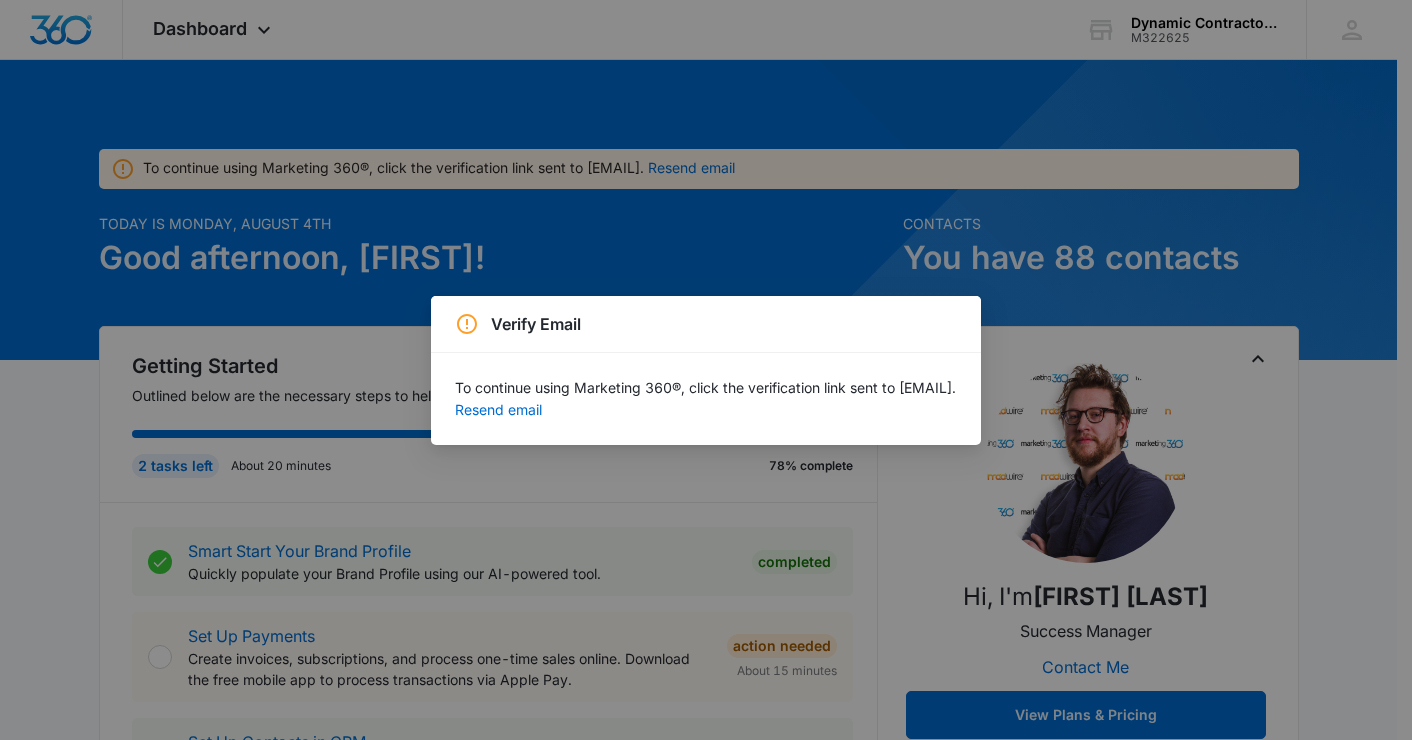 click on "Verify Email To continue using Marketing 360®, click the verification link sent to [EMAIL].   Resend email" at bounding box center [706, 370] 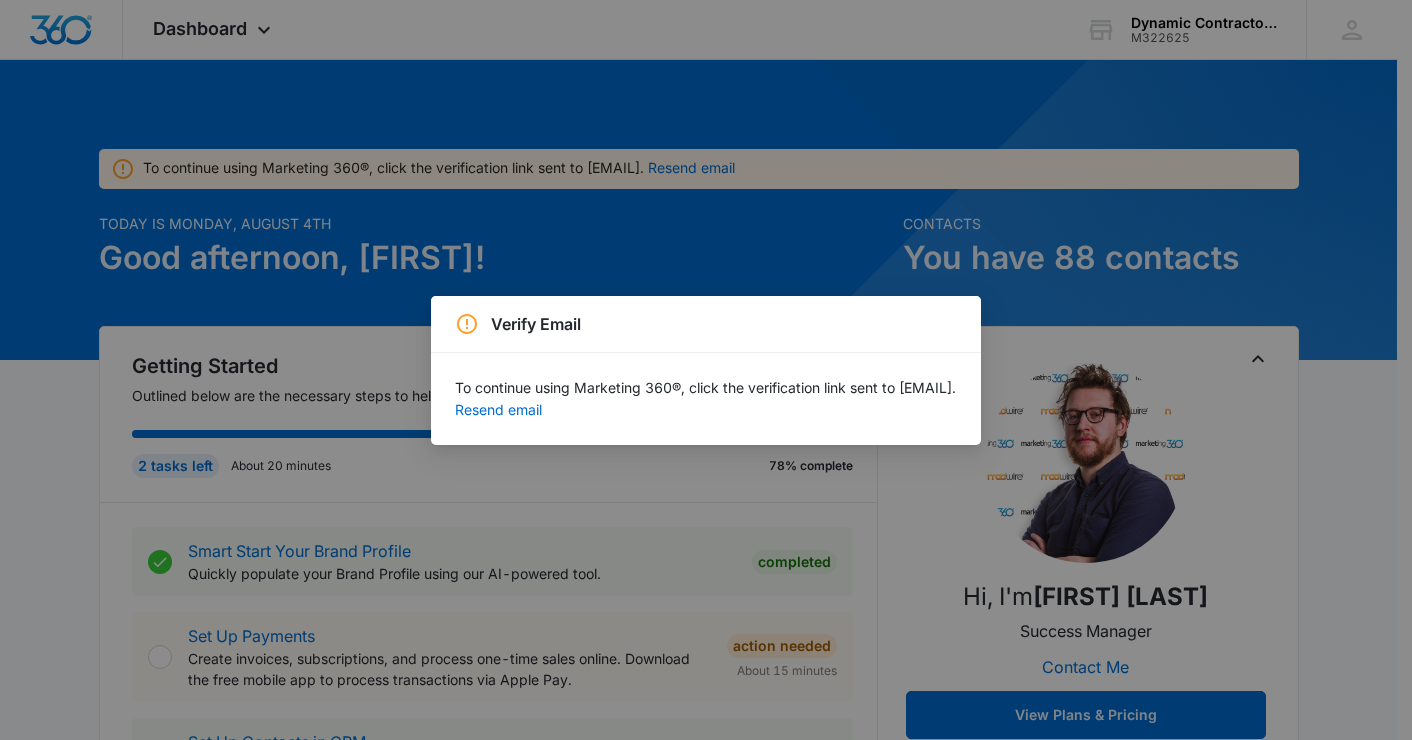 click on "Verify Email To continue using Marketing 360®, click the verification link sent to [EMAIL].   Resend email" at bounding box center (706, 370) 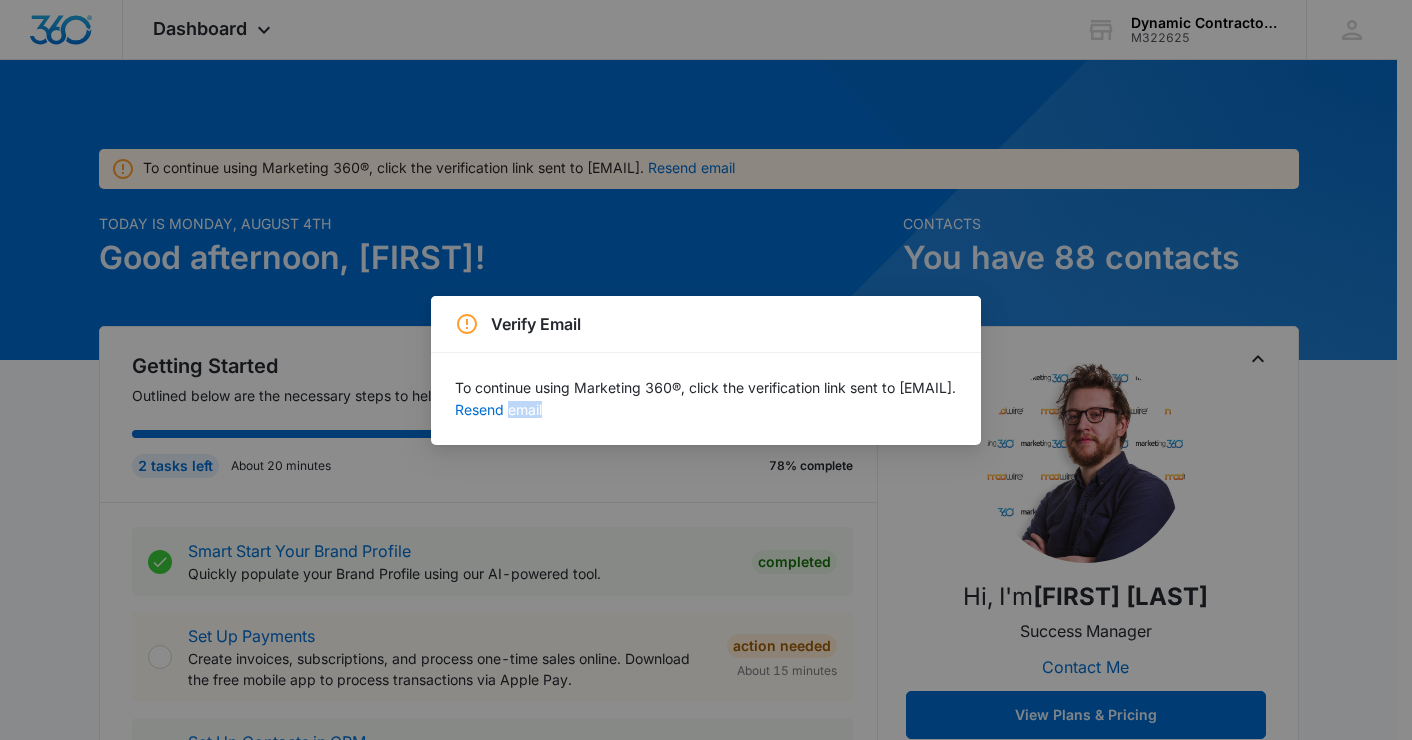 click on "Verify Email To continue using Marketing 360®, click the verification link sent to [EMAIL].   Resend email" at bounding box center [706, 370] 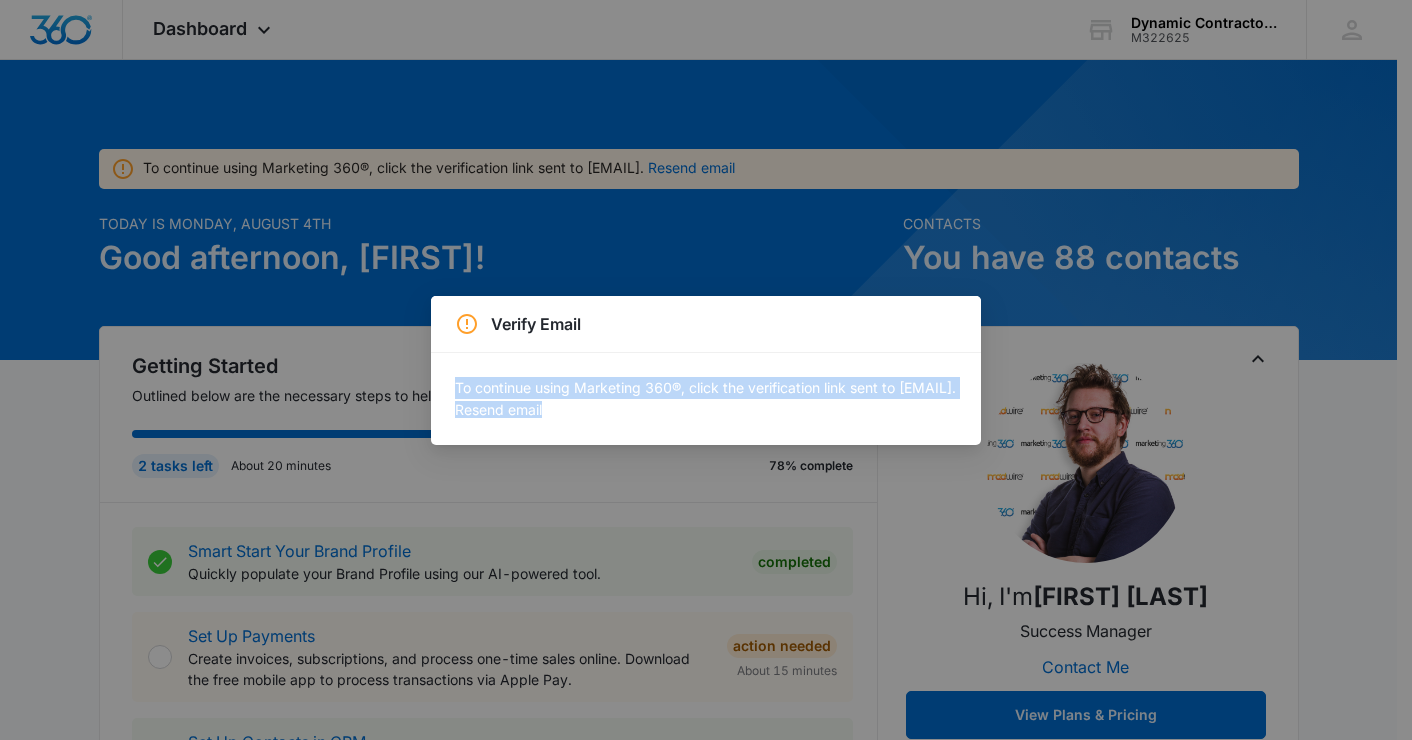 click on "Verify Email To continue using Marketing 360®, click the verification link sent to [EMAIL].   Resend email" at bounding box center (706, 370) 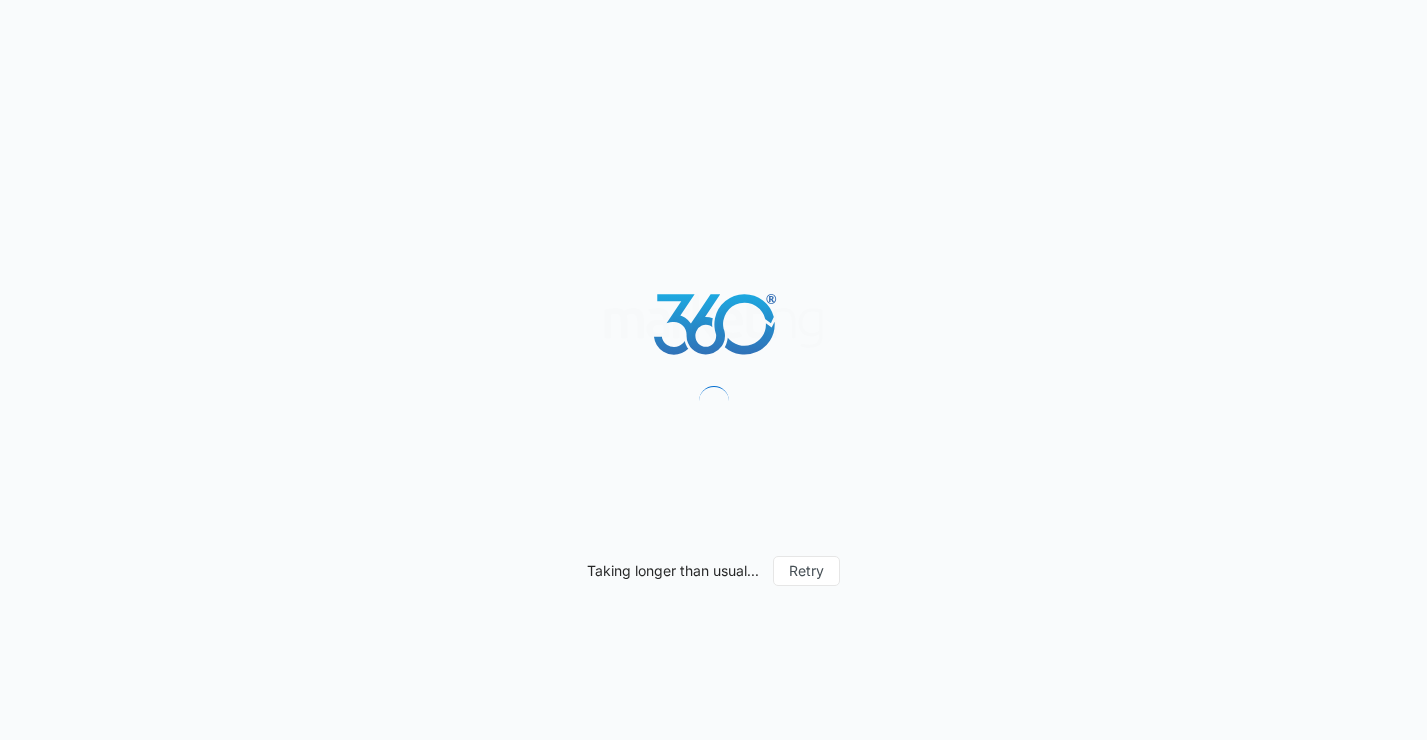 scroll, scrollTop: 0, scrollLeft: 0, axis: both 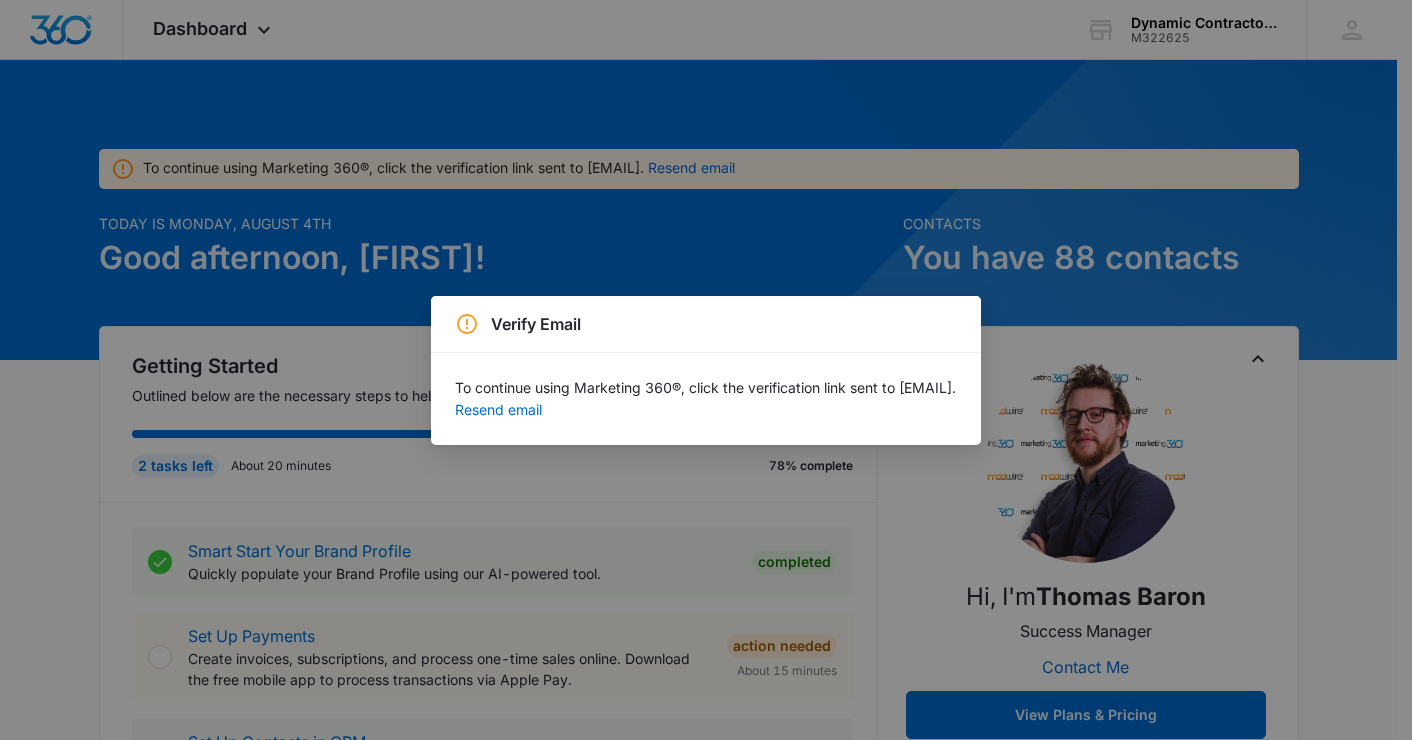 drag, startPoint x: 606, startPoint y: 83, endPoint x: 549, endPoint y: 37, distance: 73.24616 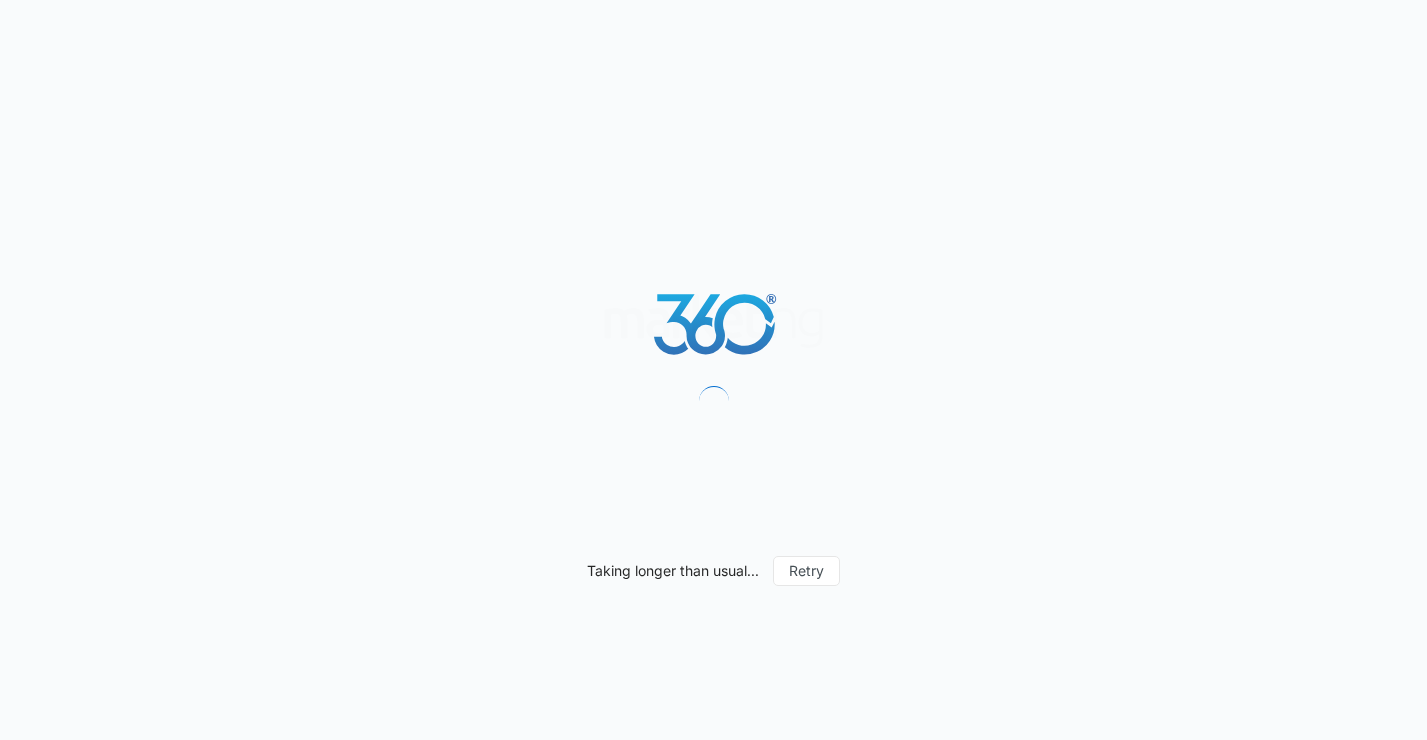 scroll, scrollTop: 0, scrollLeft: 0, axis: both 